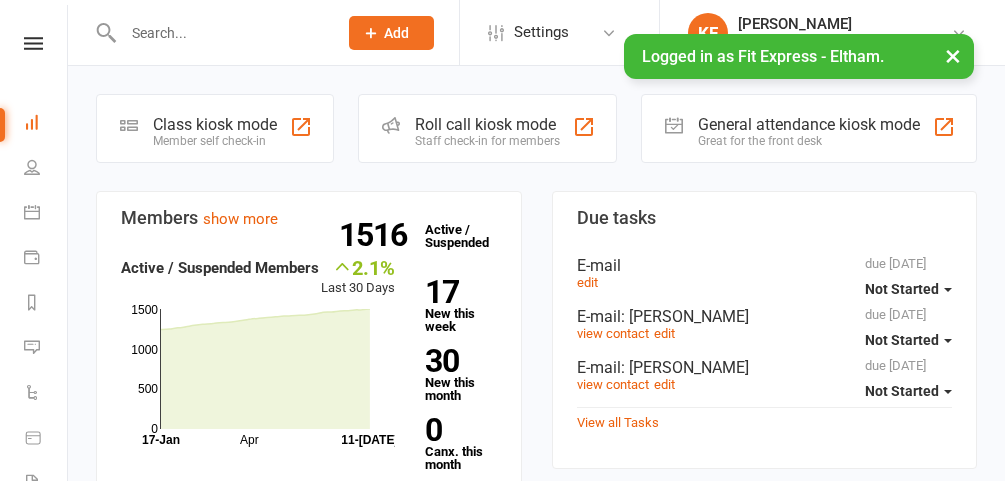 scroll, scrollTop: 0, scrollLeft: 0, axis: both 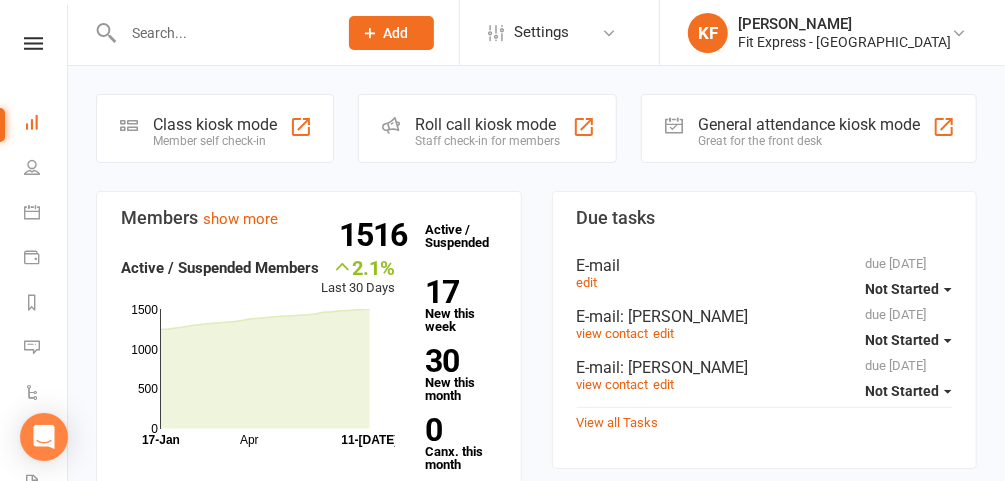 click at bounding box center (33, 43) 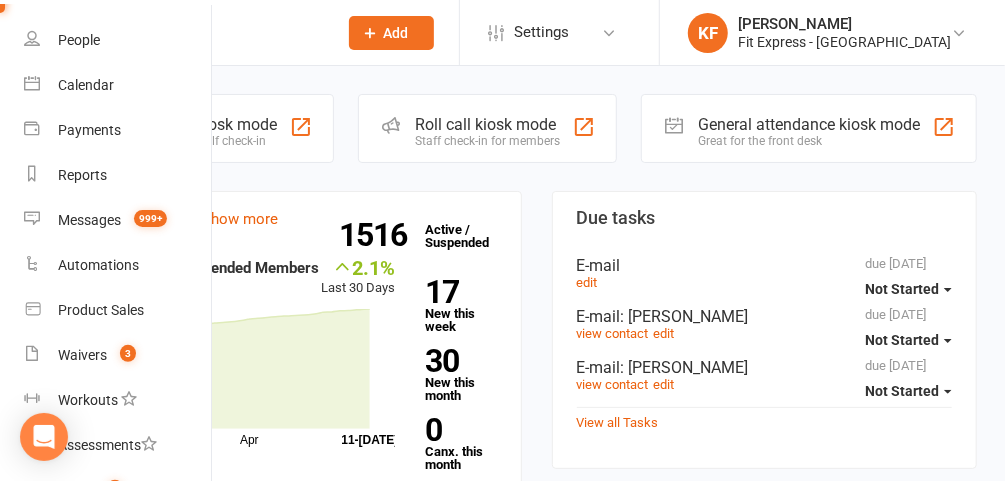 scroll, scrollTop: 111, scrollLeft: 0, axis: vertical 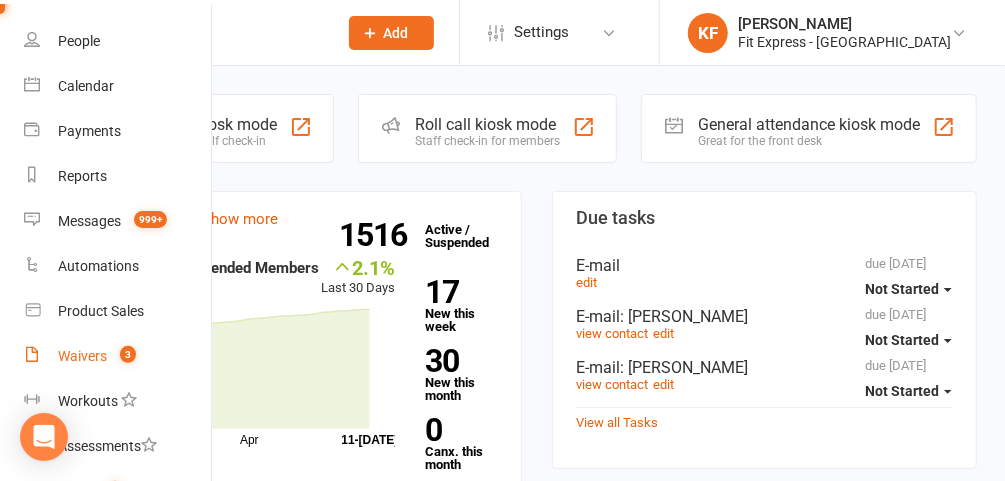 click on "Waivers" at bounding box center (82, 356) 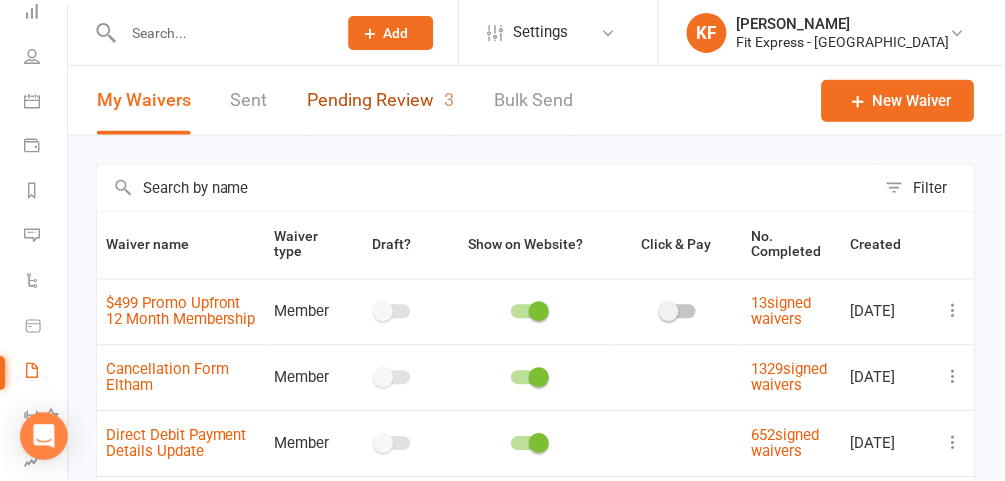 click on "Pending Review 3" at bounding box center [381, 100] 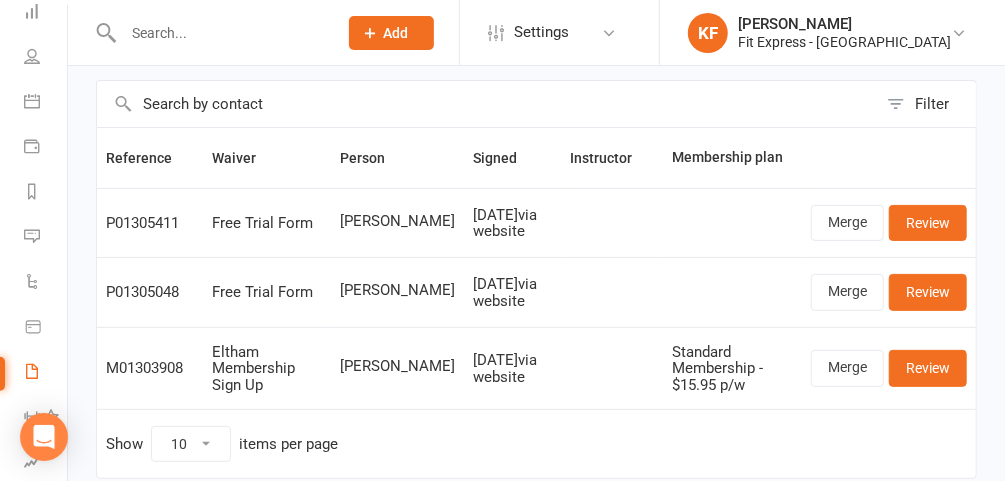 scroll, scrollTop: 84, scrollLeft: 0, axis: vertical 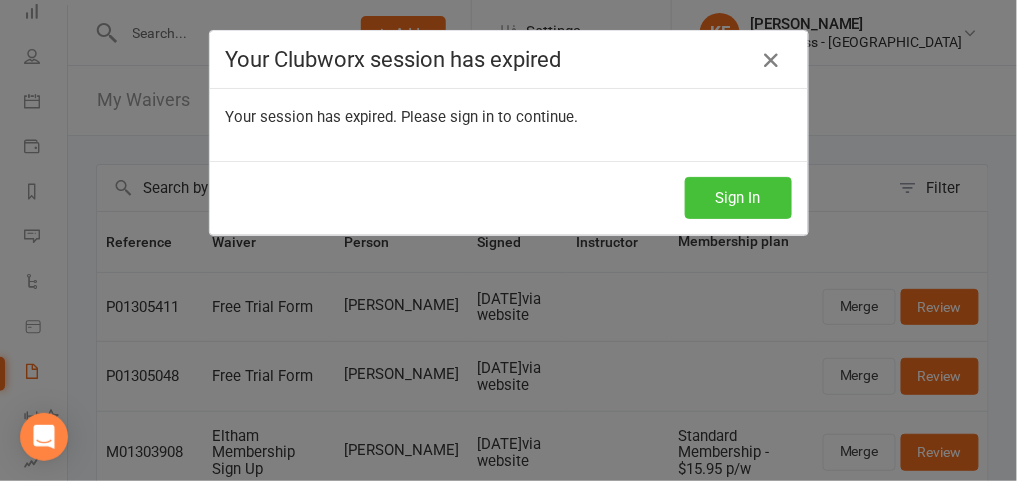 click on "Sign In" at bounding box center (738, 198) 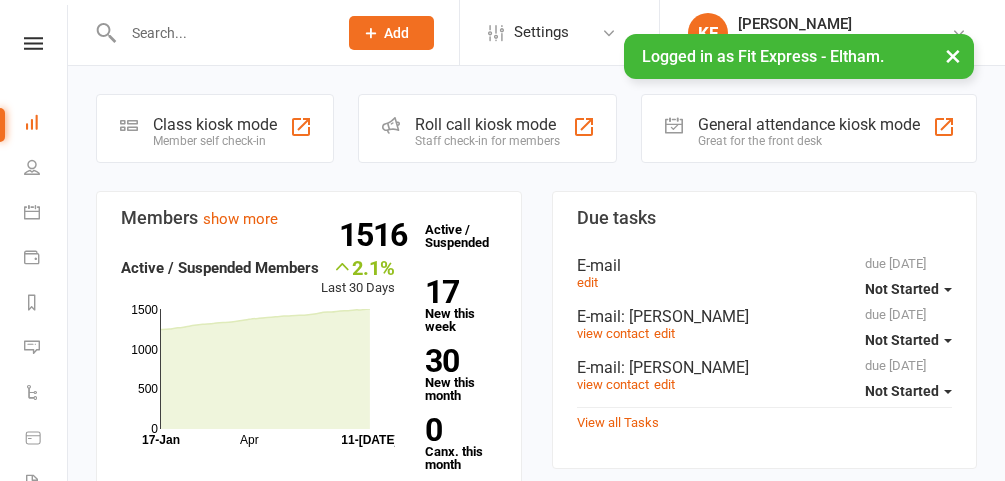 scroll, scrollTop: 0, scrollLeft: 0, axis: both 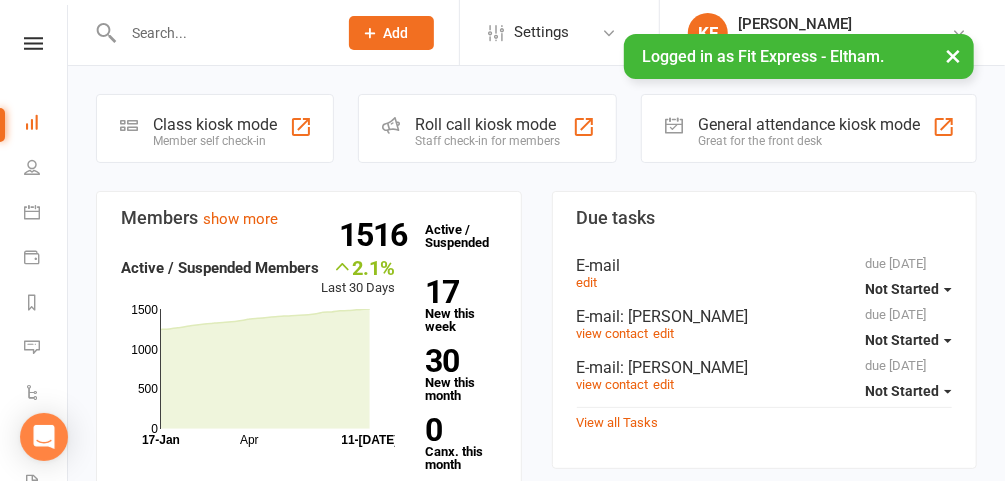 click on "×" at bounding box center [953, 55] 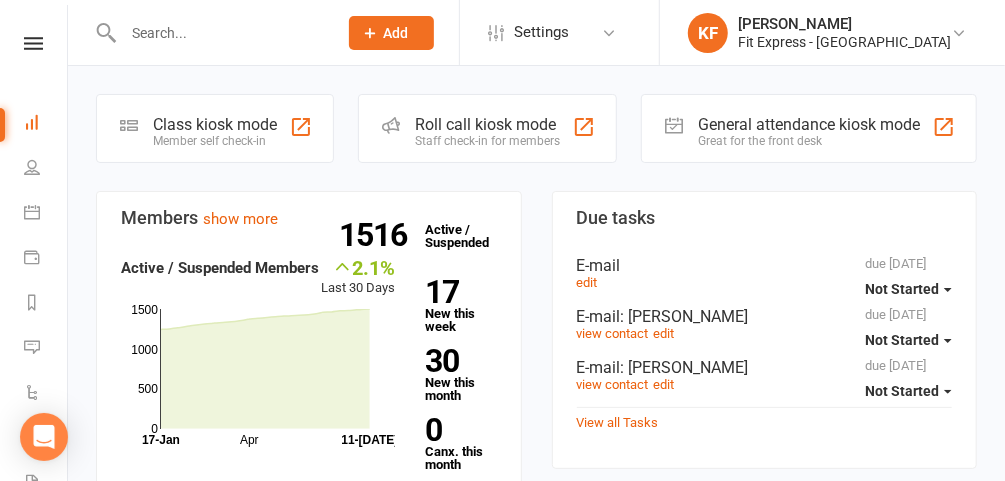 click at bounding box center [220, 33] 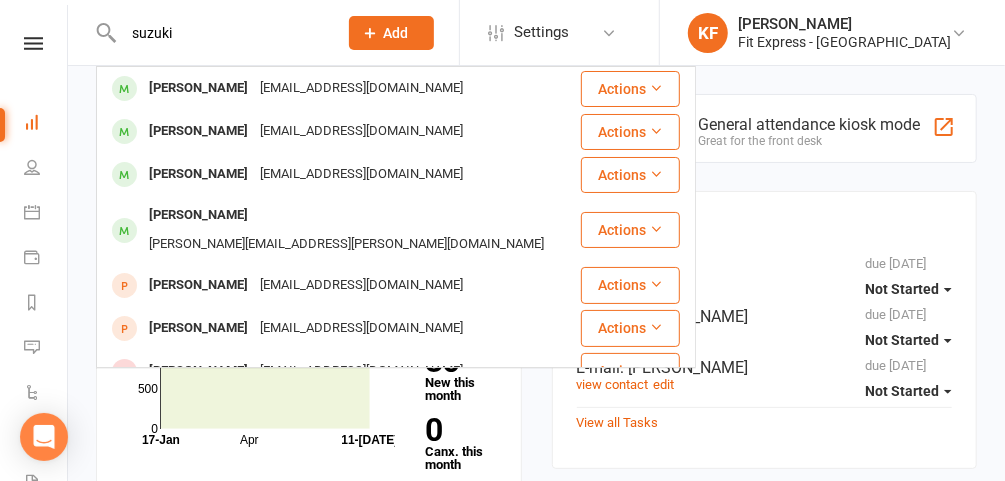 type on "suzuki" 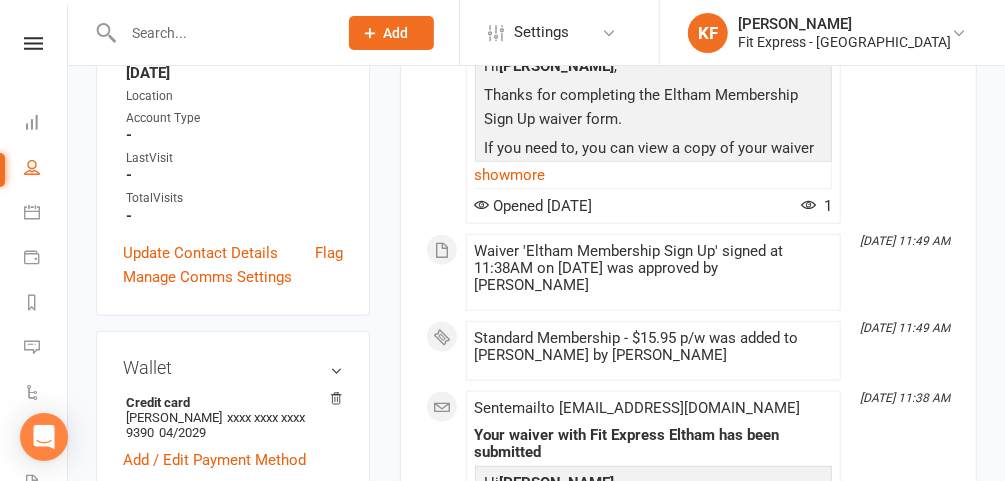scroll, scrollTop: 629, scrollLeft: 0, axis: vertical 